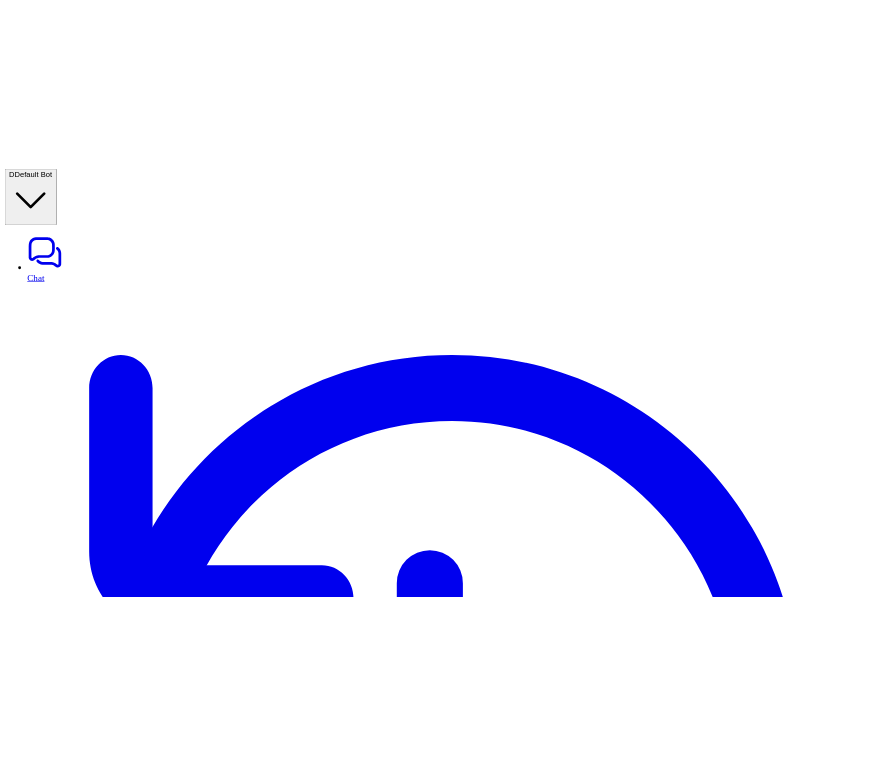 scroll, scrollTop: 0, scrollLeft: 0, axis: both 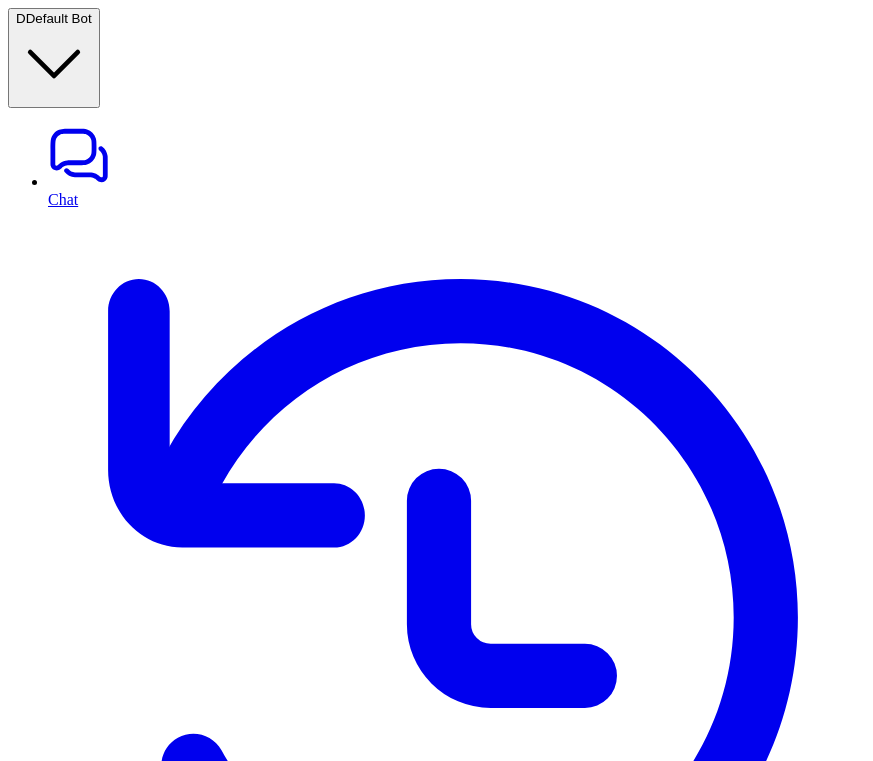 click on "Uninstall" at bounding box center [41, 6606] 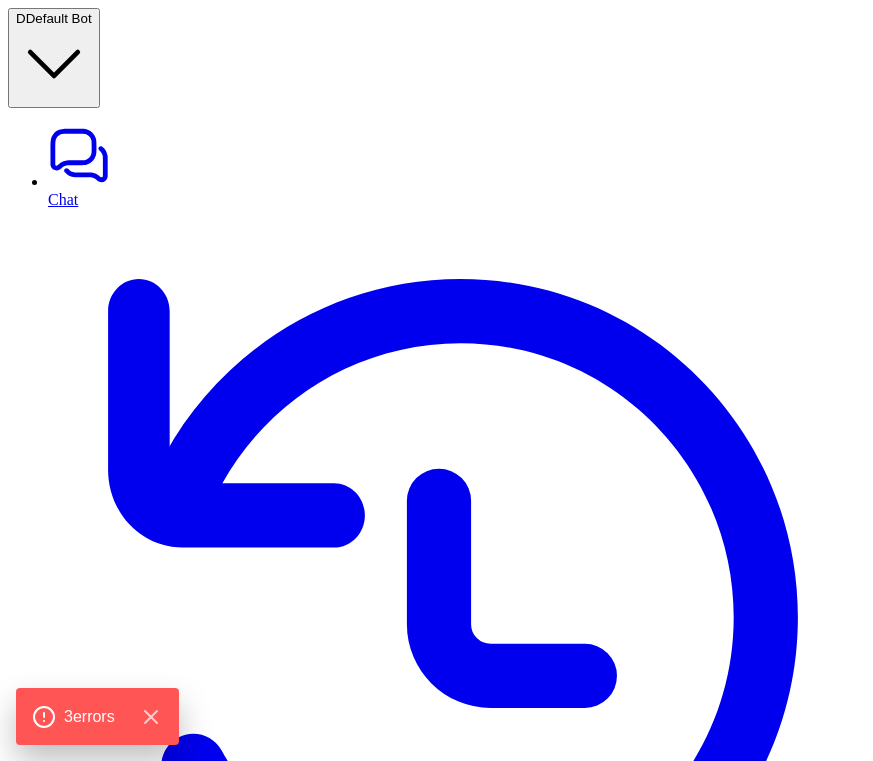 scroll, scrollTop: 0, scrollLeft: 0, axis: both 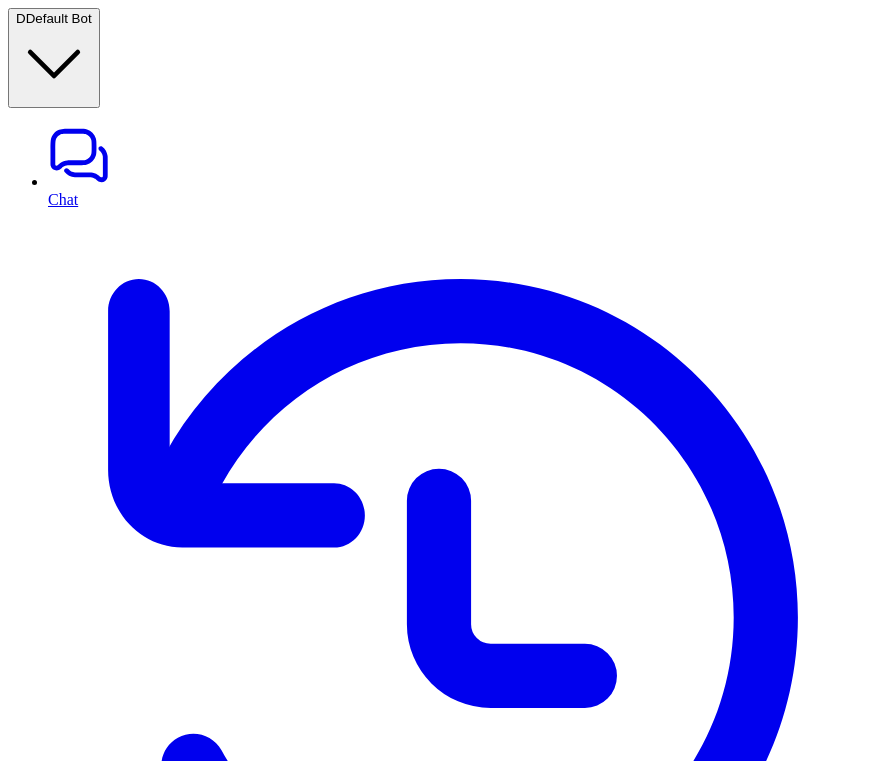 click on "Back to integrations Shopify AI agents and insights for your store Start Setup" at bounding box center (436, 6506) 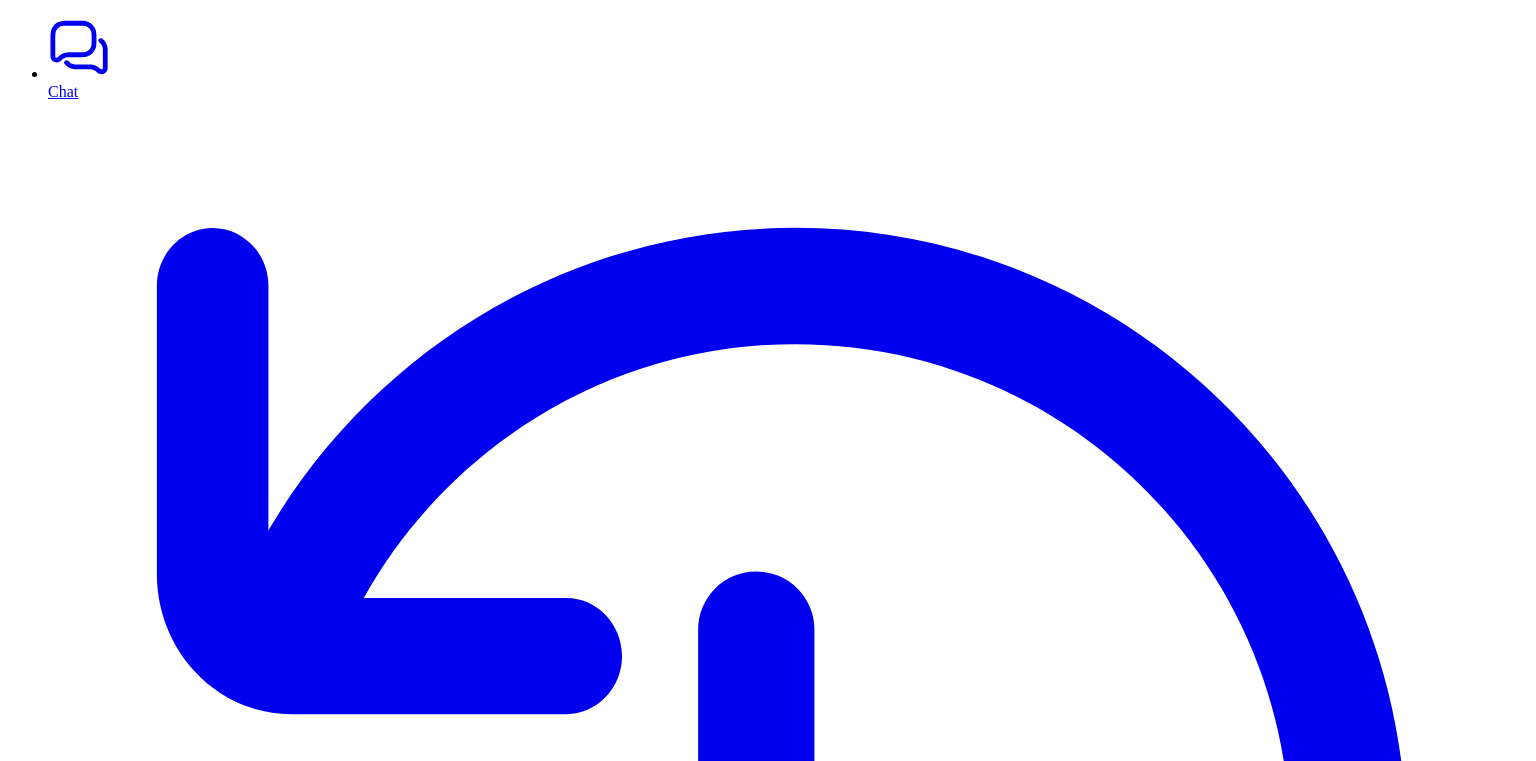 scroll, scrollTop: 0, scrollLeft: 0, axis: both 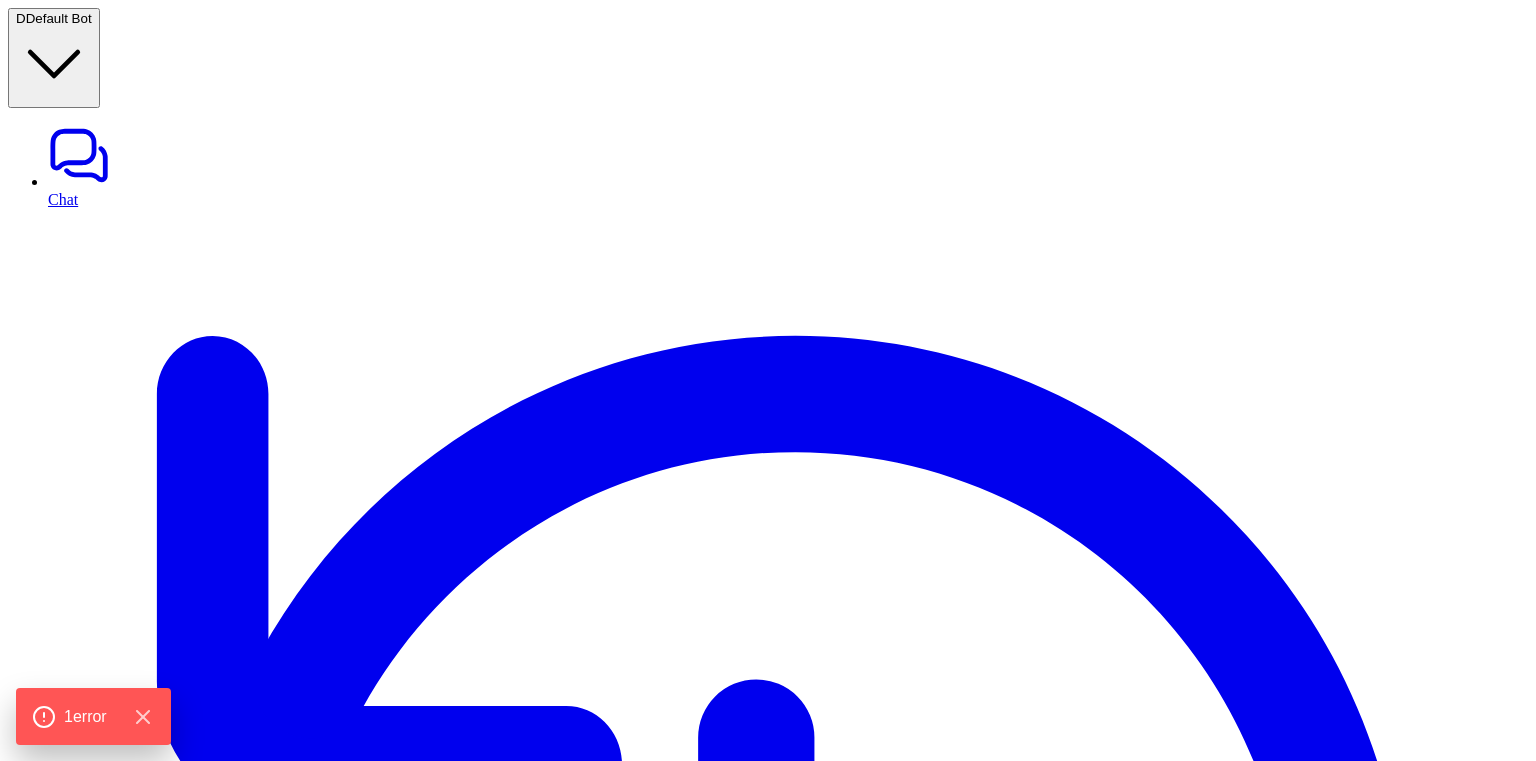 type on "**********" 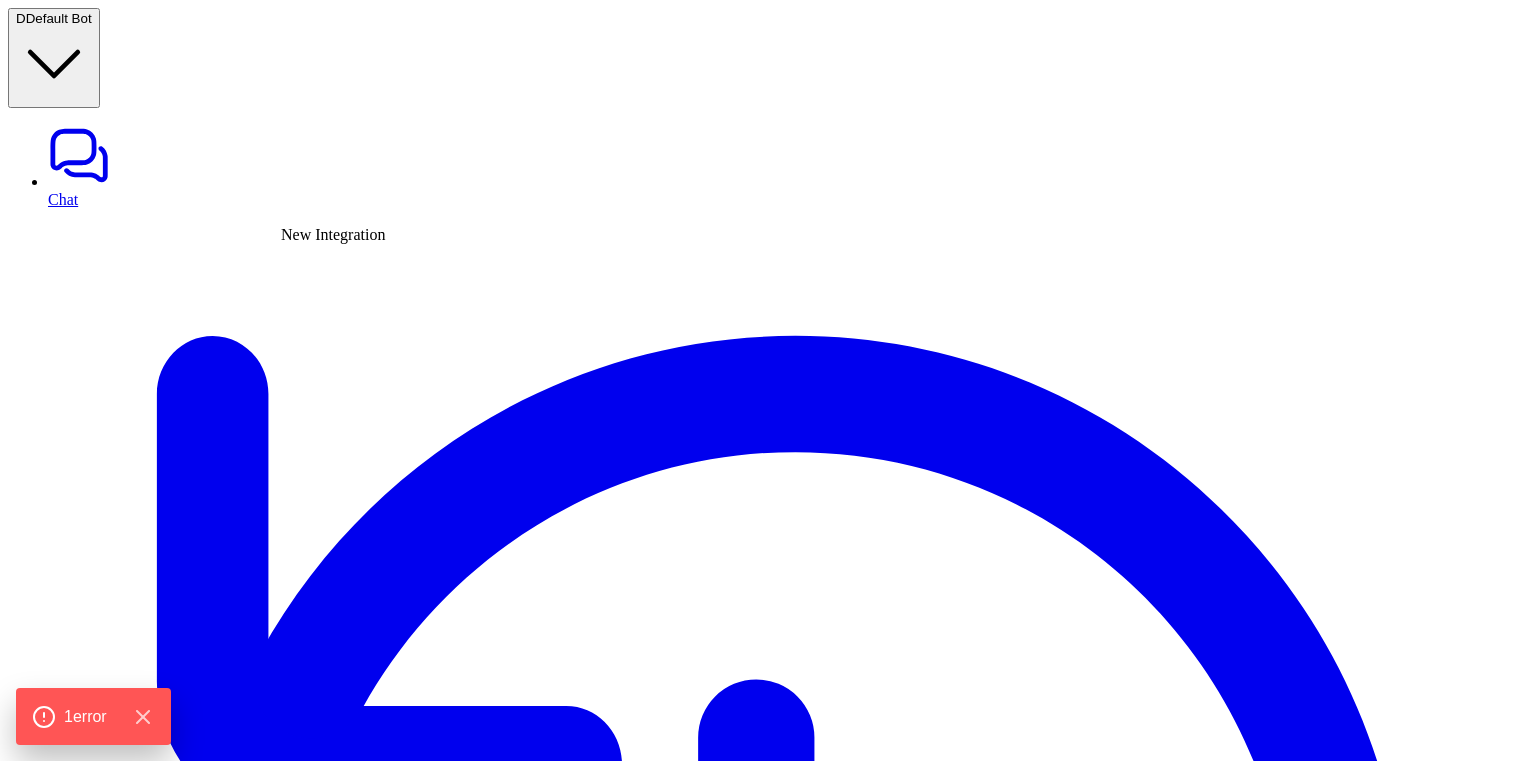 click at bounding box center (24, 6307) 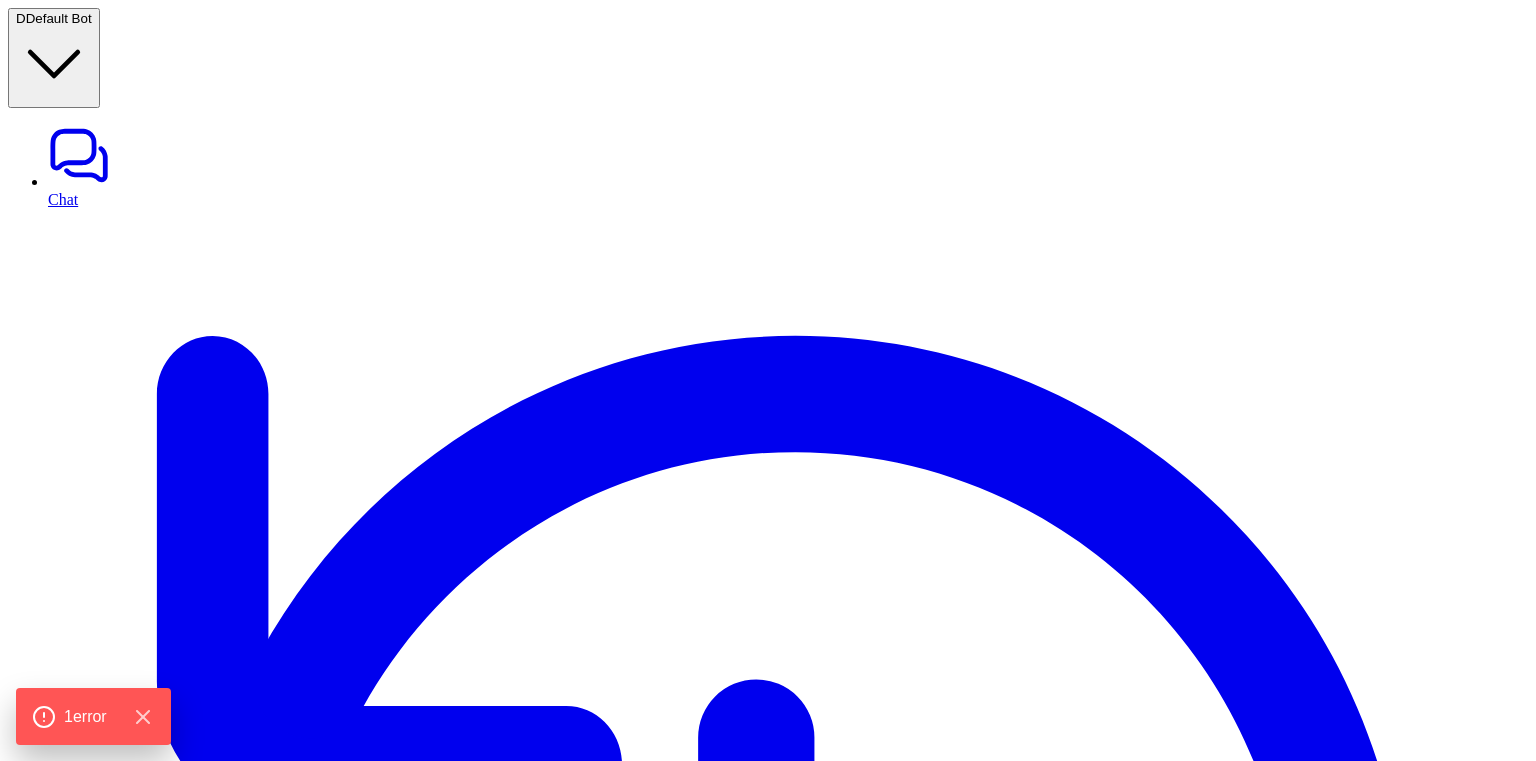 type on "*****" 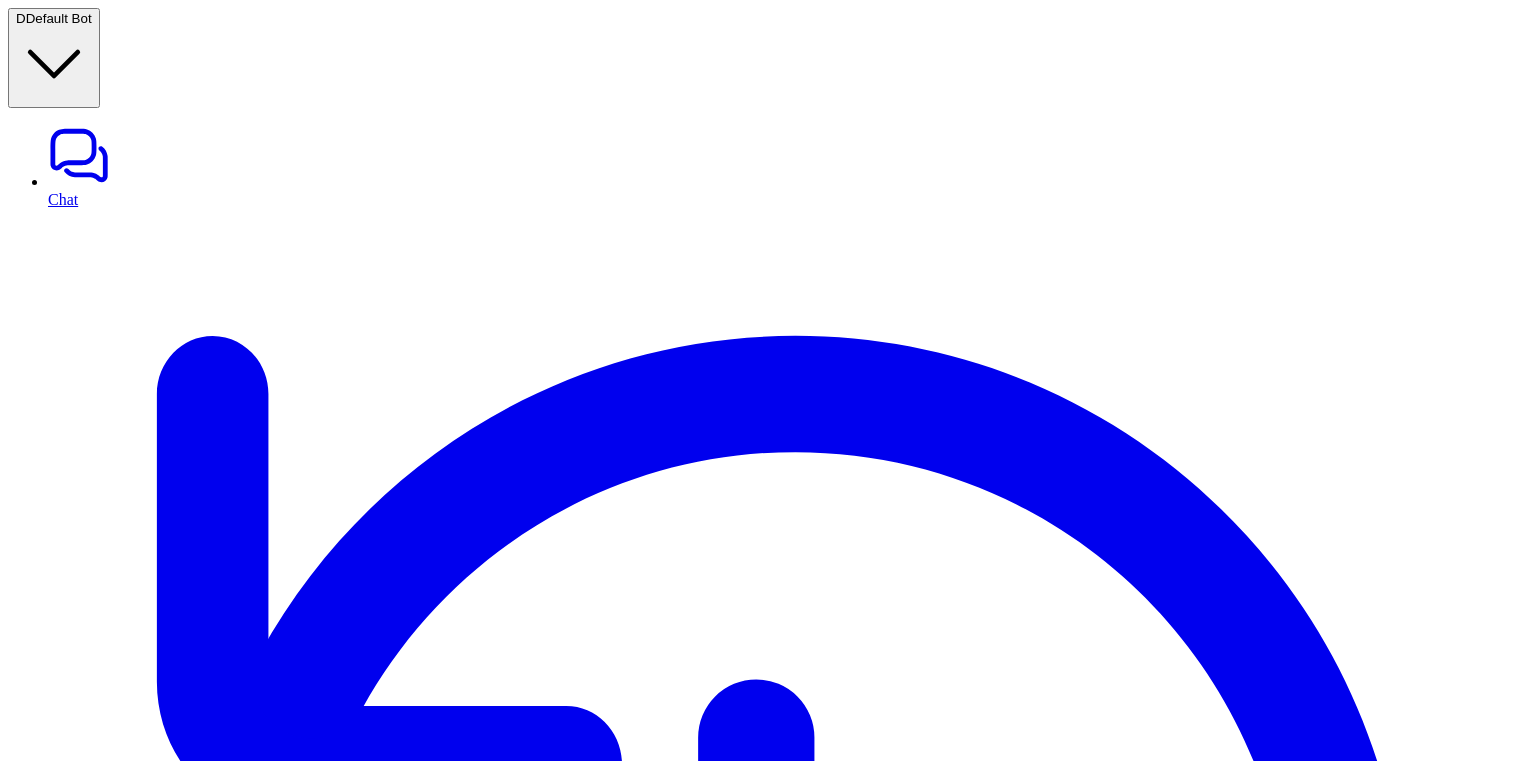 click on "Default Bot" at bounding box center [59, 18] 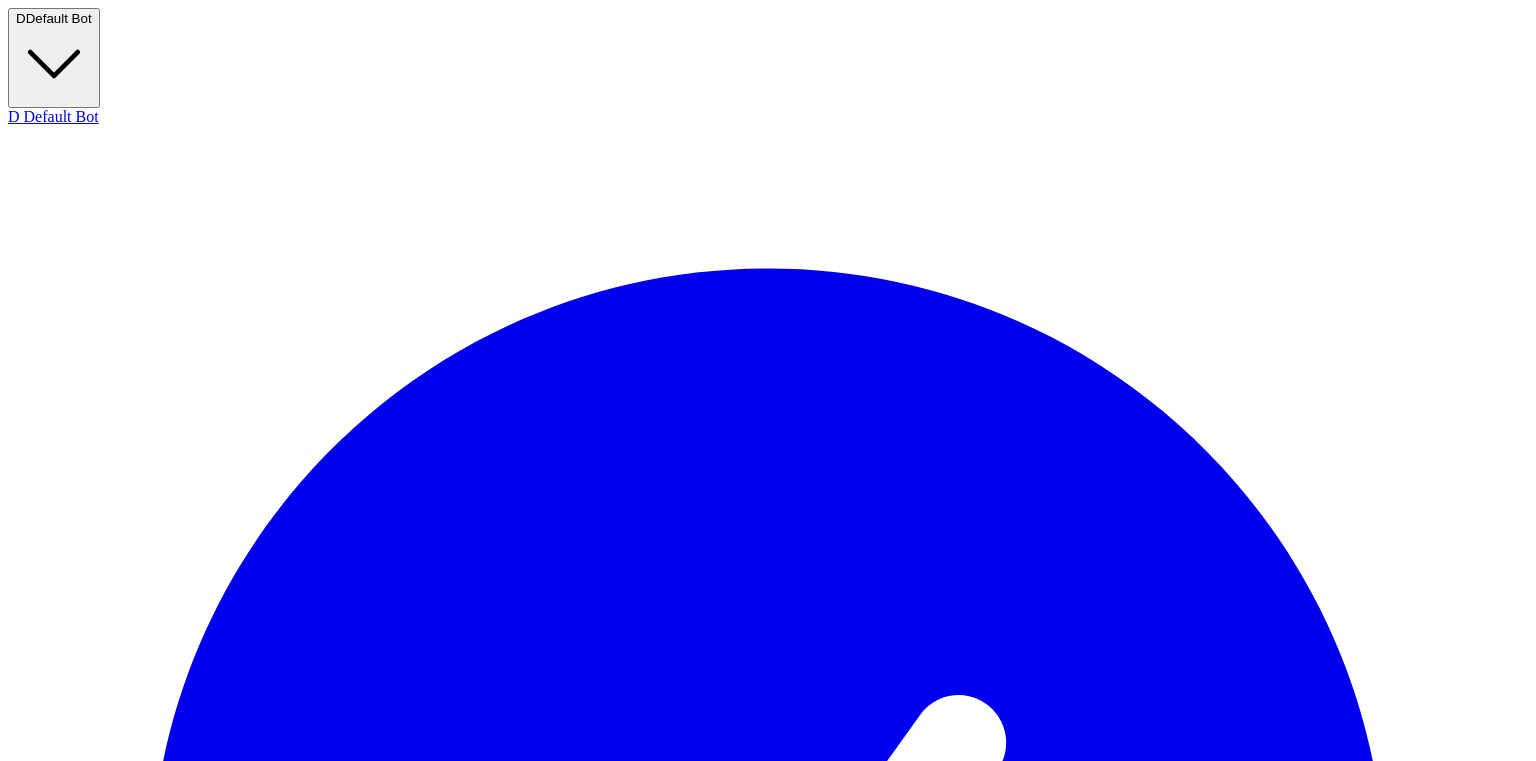 click on "D Default Bot D   Default Bot T   test1 B   Bot H   Hey 2 E   Empty T   test1 E   Empty T   test Z   zendesk-check Z   zendesk-dashboard Z   zendesk-test Z   zendesk-test 2 Z   zendesk test 3 Z   zendesk test develop Z   zendesk test develop 2 Z   zendesk t1 Z   zendesk t2 Z   zendesk t3 Z   zendesk t3 T   temp-desk T   temp-bot T   temp-bot1 T   testtttt T   testttt E   e2e test E   e2e test 2 T   test bot C   connection-check E   e2e-testing-bot-1737364961865 S   Simulation C   connection-check T   test-test T   test12 Q   questions T   test12 E   extension-check 9 E   extension-check H   Hey 2 H   Hey 2 H   Hey T   test1 M   meet-zendesk Create a new bot Settings Sign out Chat History Reports Articles Customize Integrations github.com www.eesel.ai gorgiasio.webflow.io www.figma.com chatgpt.com www.atlassian.com PDF Files meet.google.com www.example.com faq.heartandsoil.co amplitude.com dashboard.eesel.ai www.intercom.com Zendesk Overview Sources AI Agent AI Copilot Simulation Gorgias Overview Sources Help" at bounding box center [768, 8853] 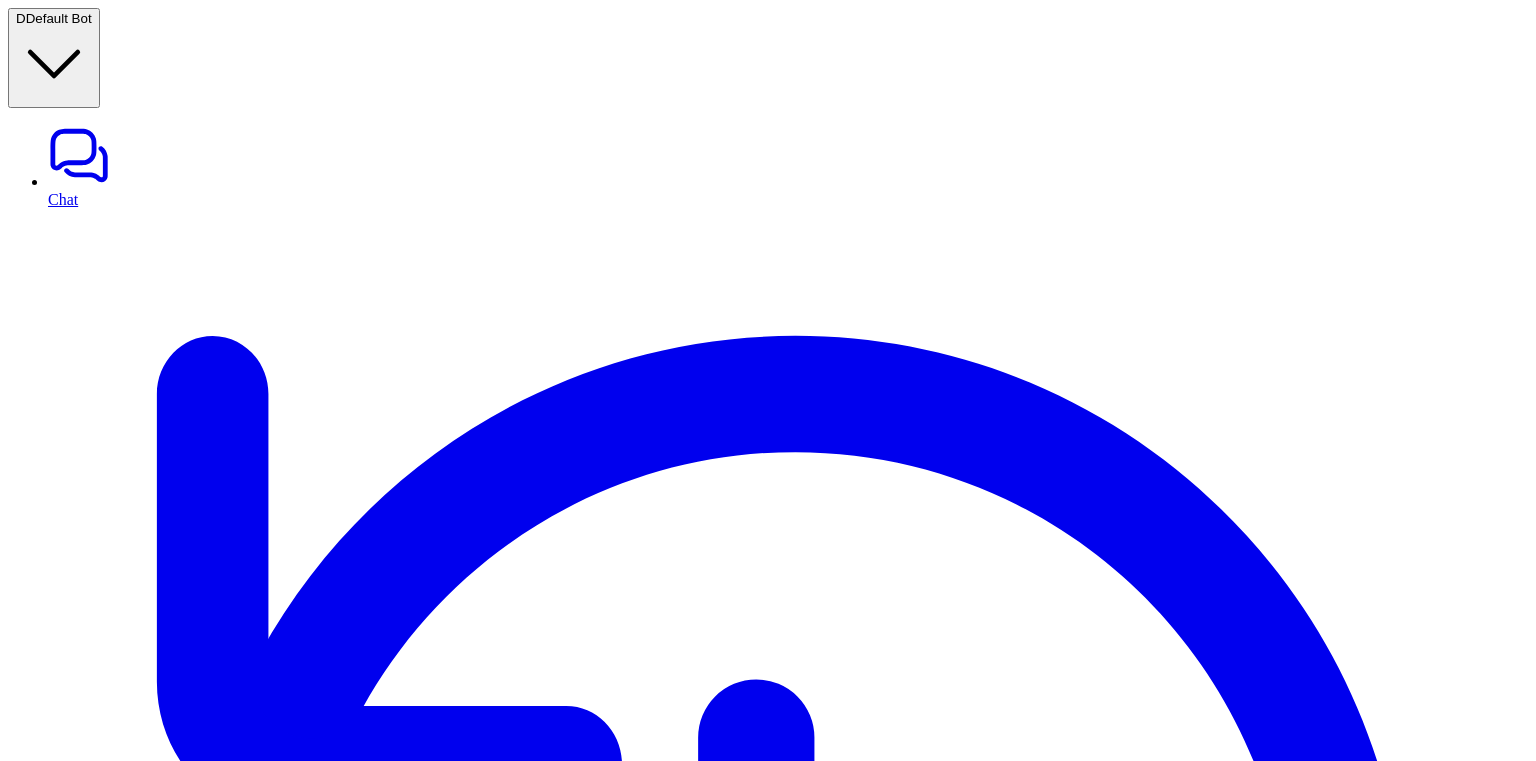 scroll, scrollTop: 370, scrollLeft: 0, axis: vertical 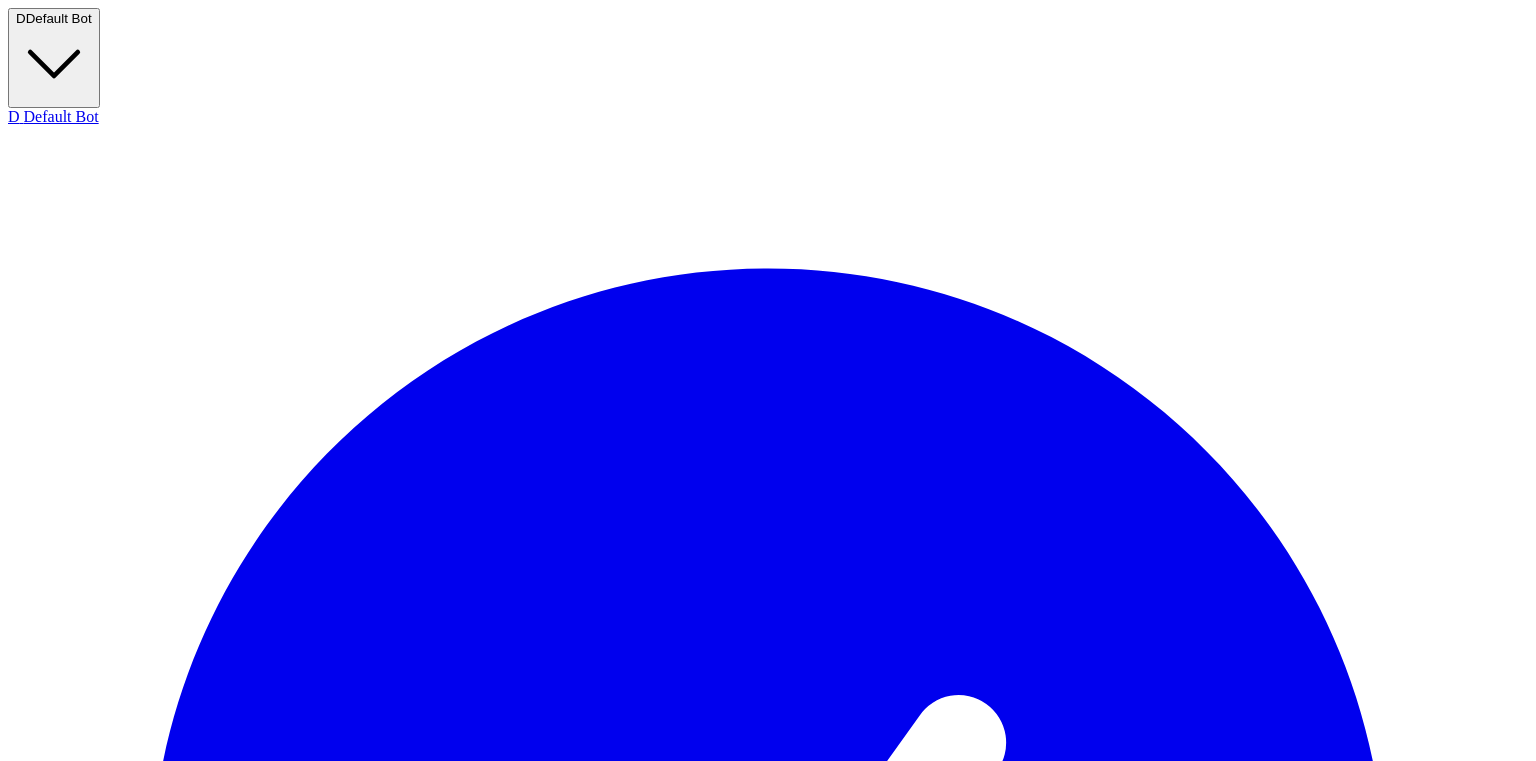 click on "T   test1" at bounding box center (768, 1659) 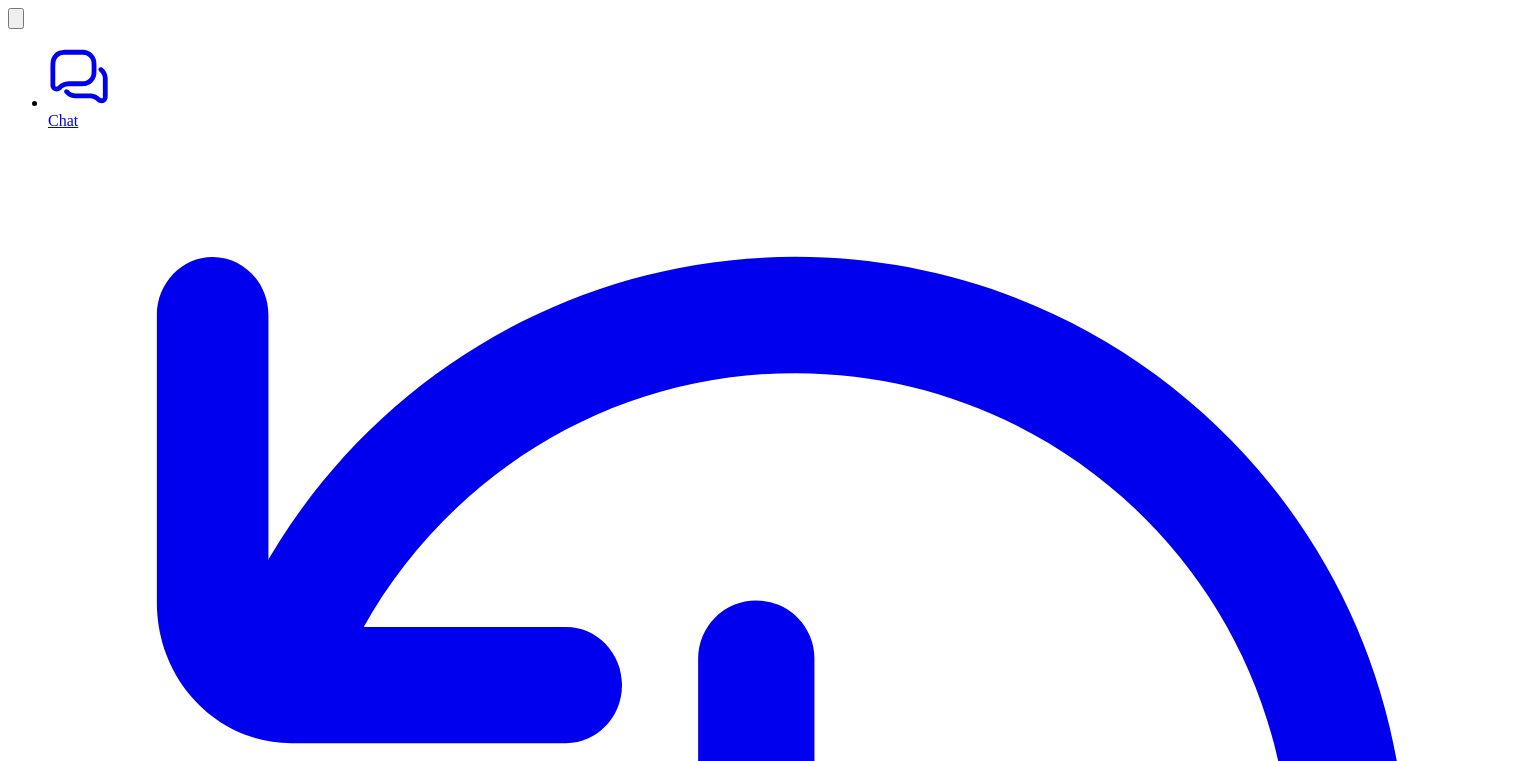 scroll, scrollTop: 0, scrollLeft: 0, axis: both 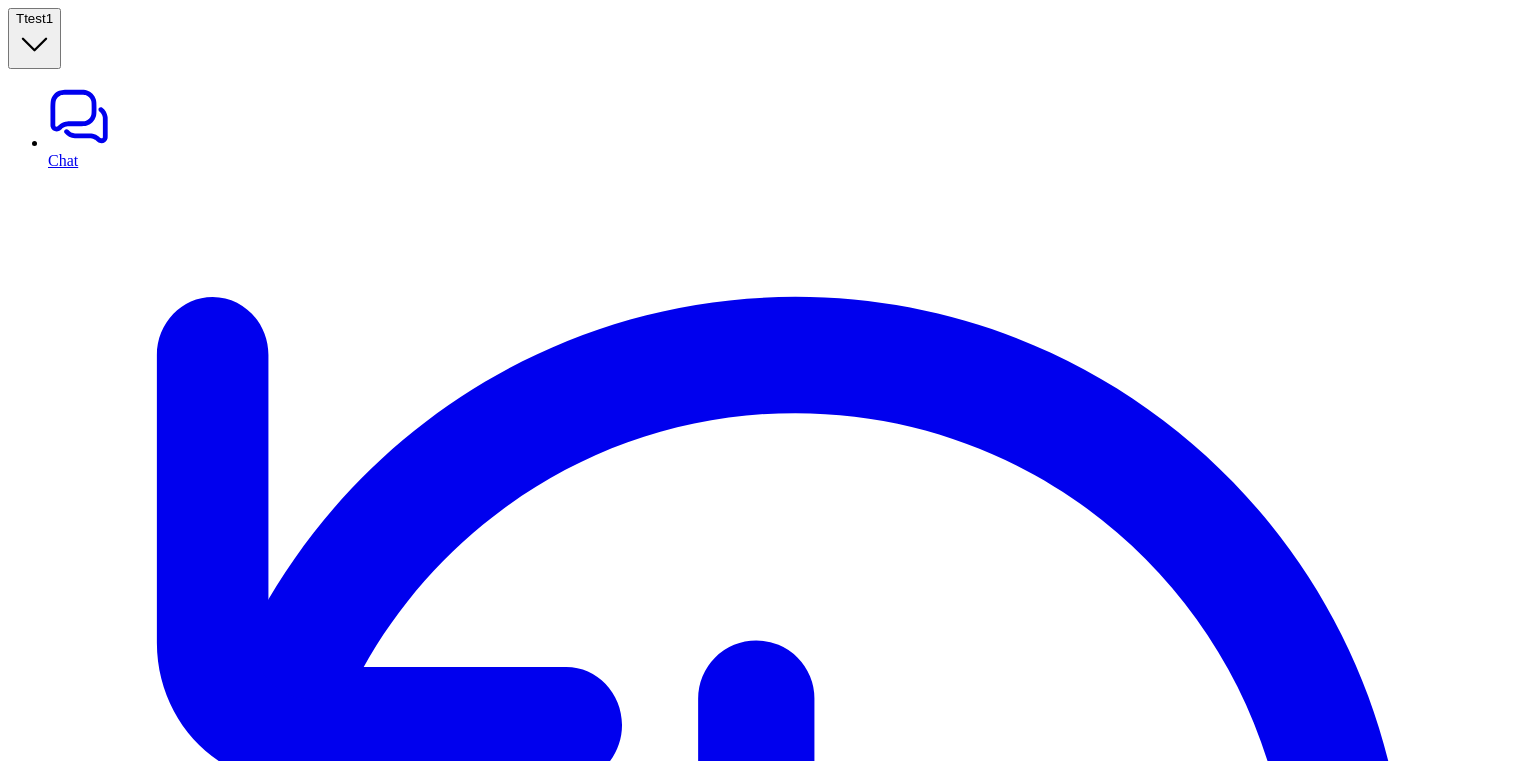 click on "Gorgias" at bounding box center [788, 6821] 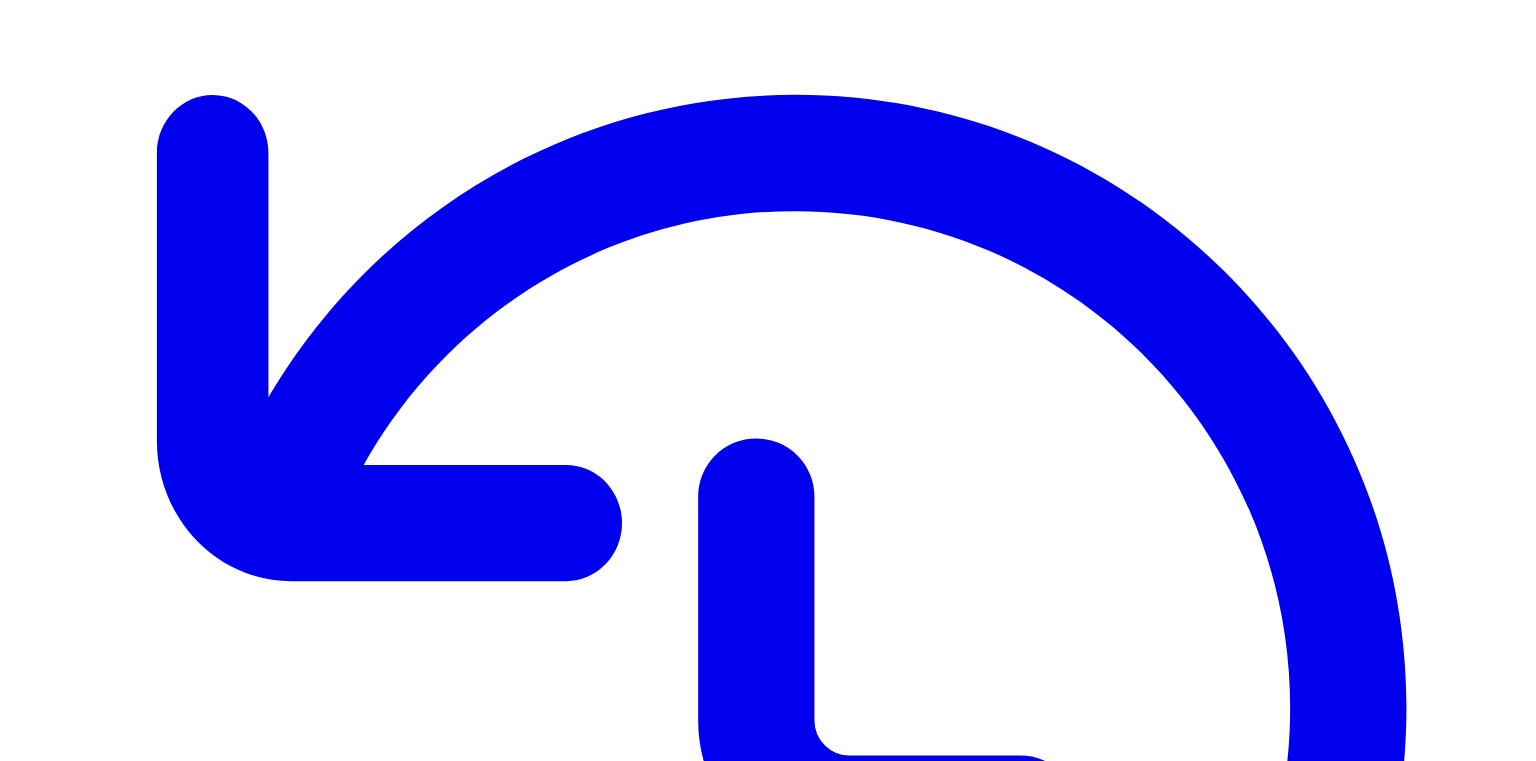 scroll, scrollTop: 205, scrollLeft: 0, axis: vertical 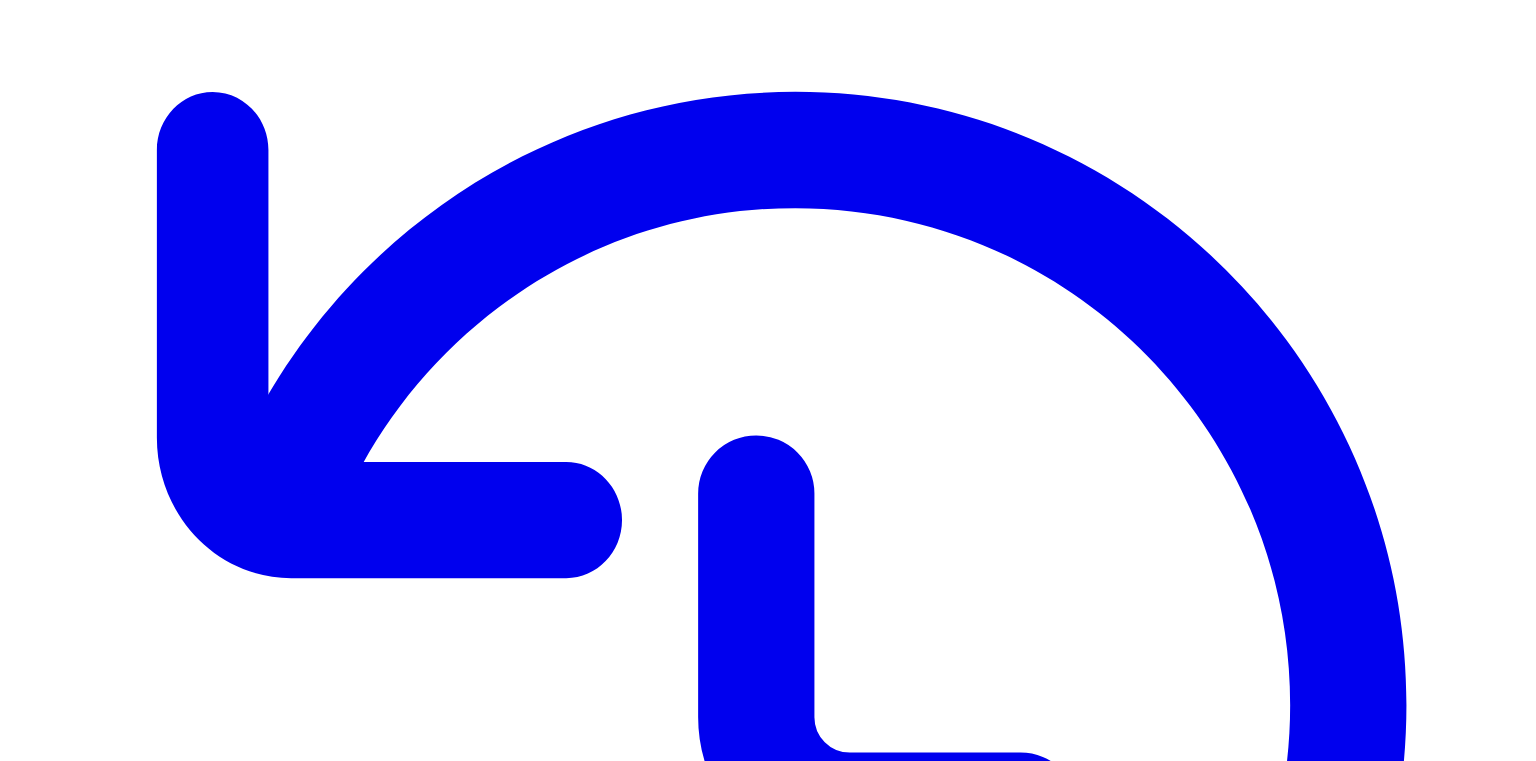click on "AI Copilot" at bounding box center (788, 6872) 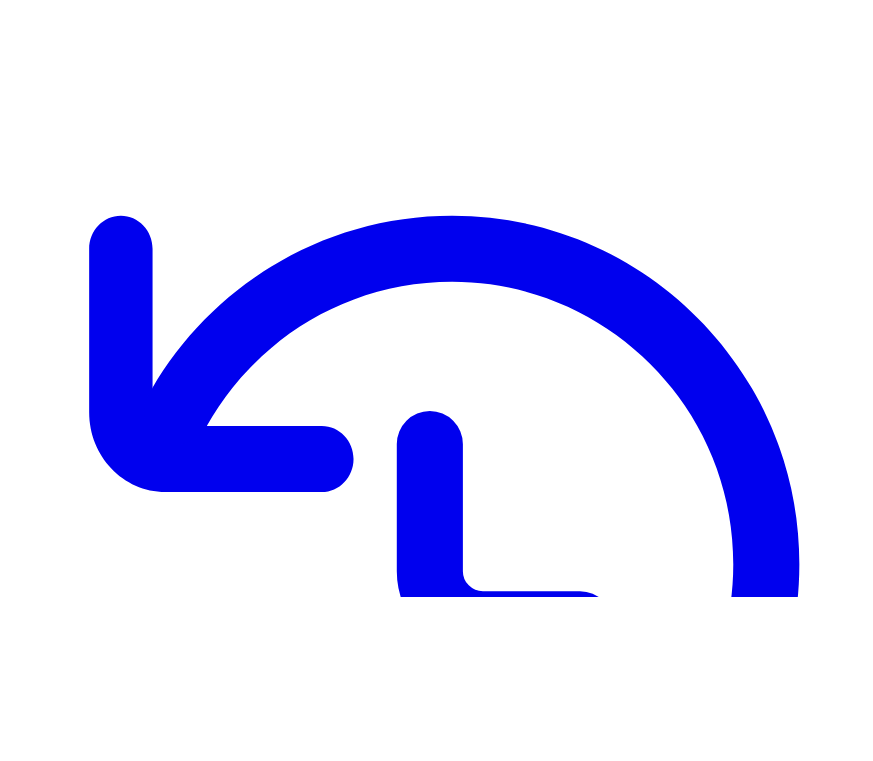 scroll, scrollTop: 0, scrollLeft: 0, axis: both 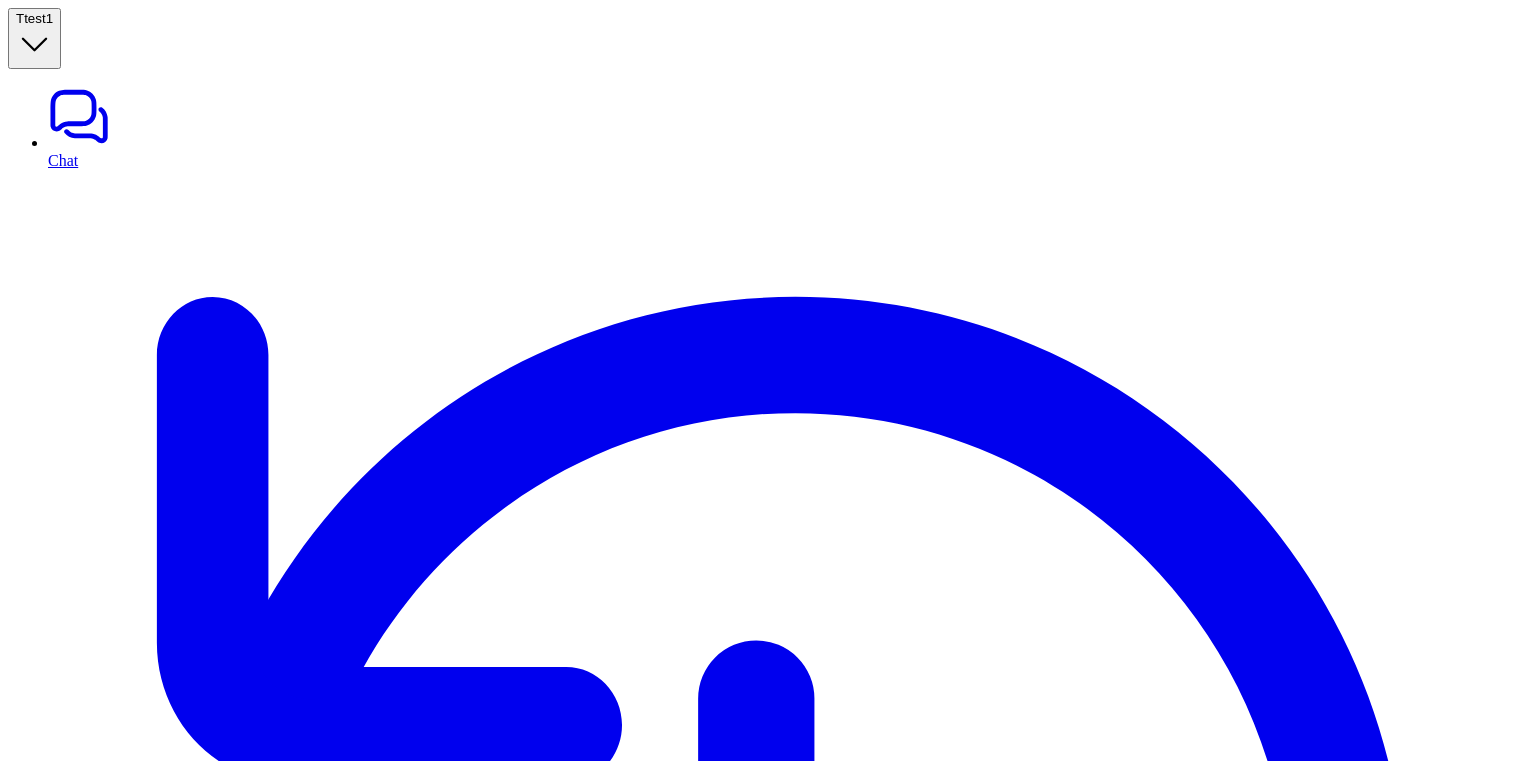 click on "Simulation" at bounding box center [788, 7162] 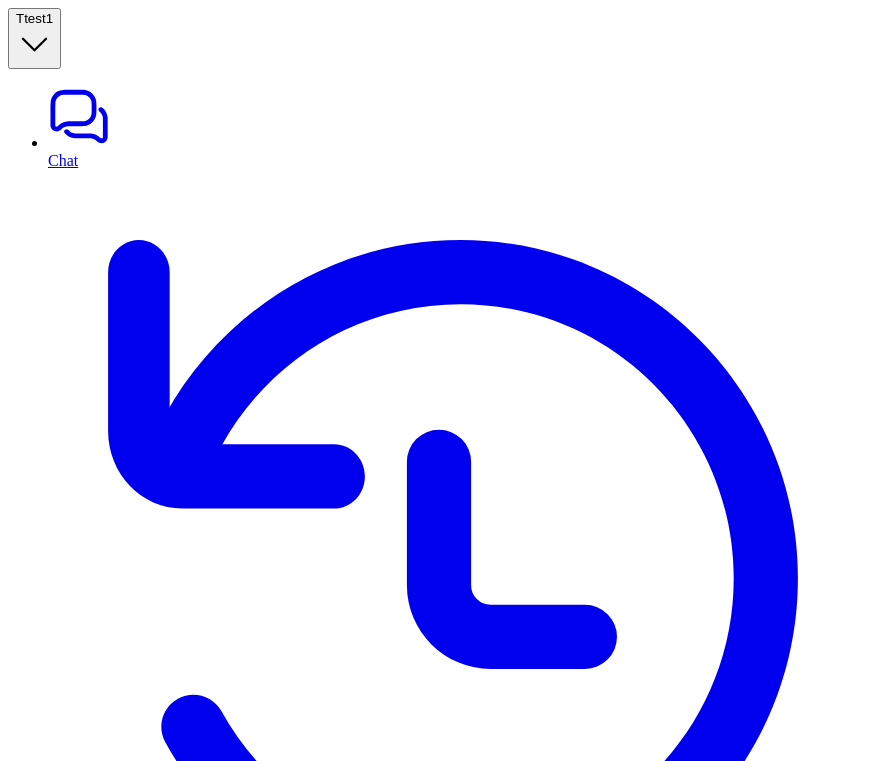 click on "Leave internal note" at bounding box center [436, 8091] 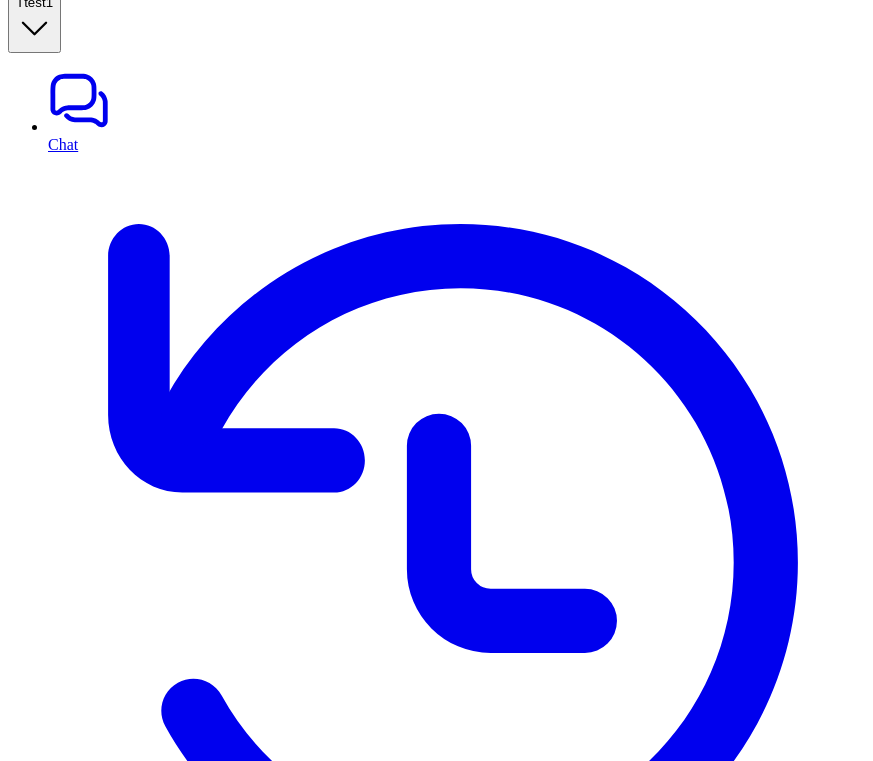 scroll, scrollTop: 0, scrollLeft: 0, axis: both 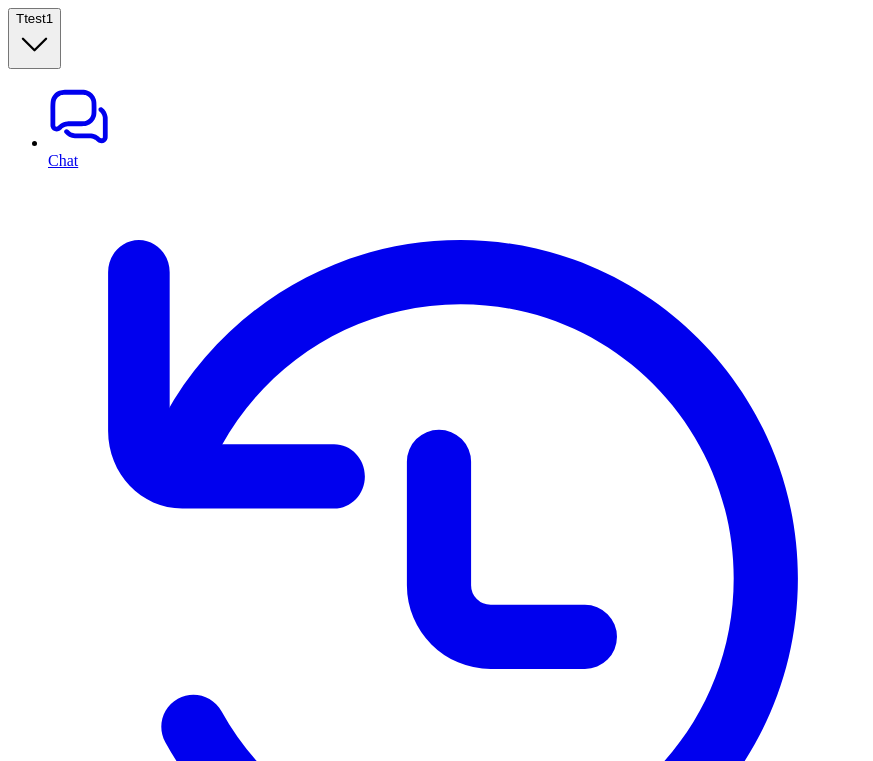 drag, startPoint x: 416, startPoint y: 332, endPoint x: 520, endPoint y: 332, distance: 104 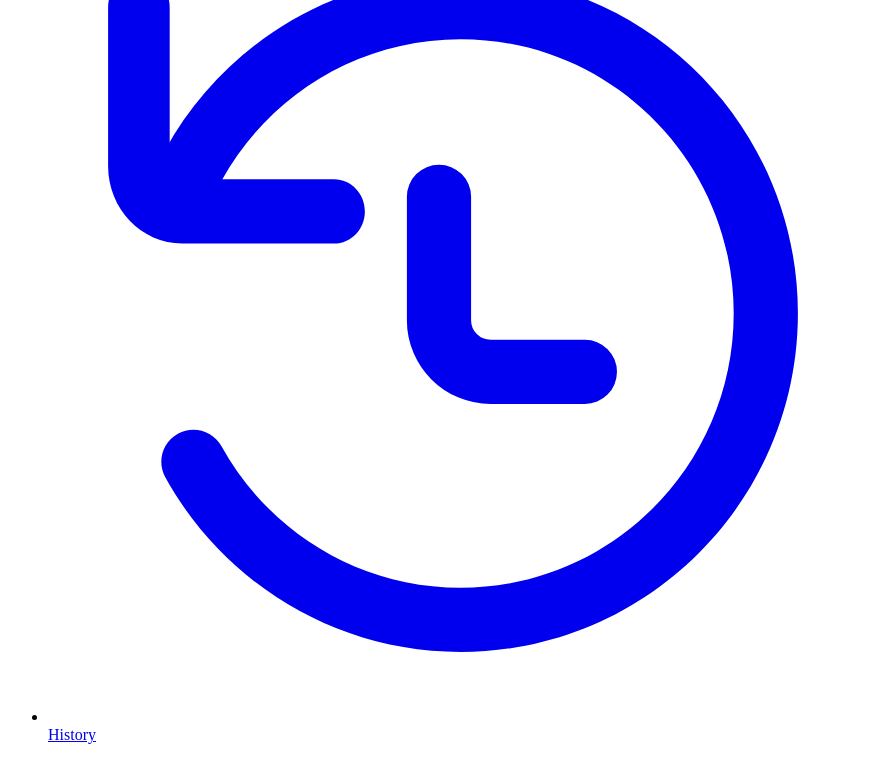 scroll, scrollTop: 350, scrollLeft: 0, axis: vertical 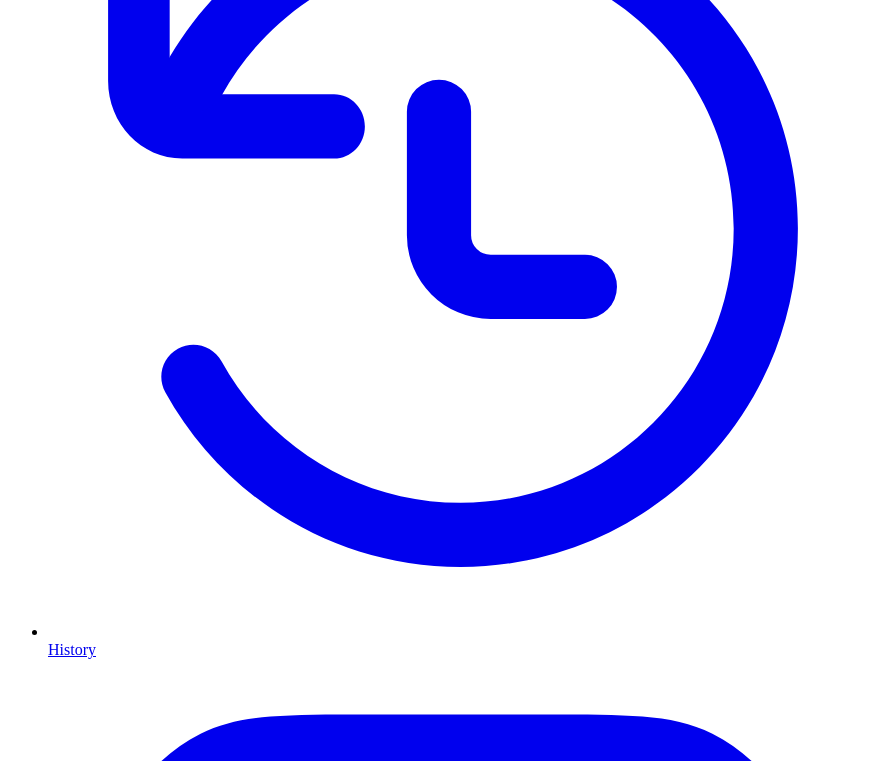 drag, startPoint x: 405, startPoint y: 527, endPoint x: 443, endPoint y: 531, distance: 38.209946 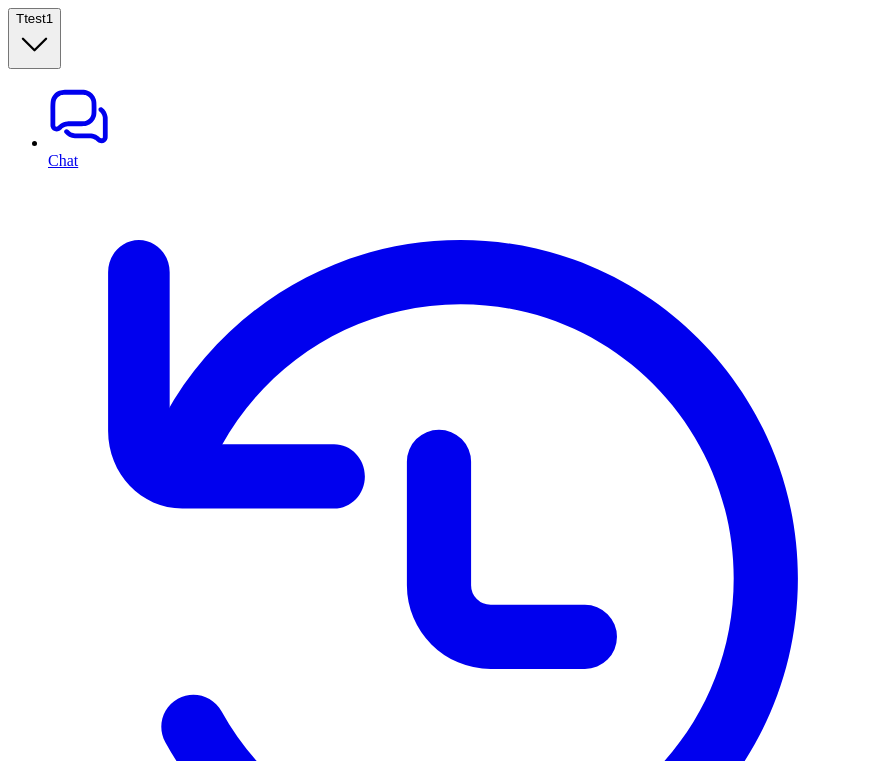 click on "Sources" at bounding box center [456, 4289] 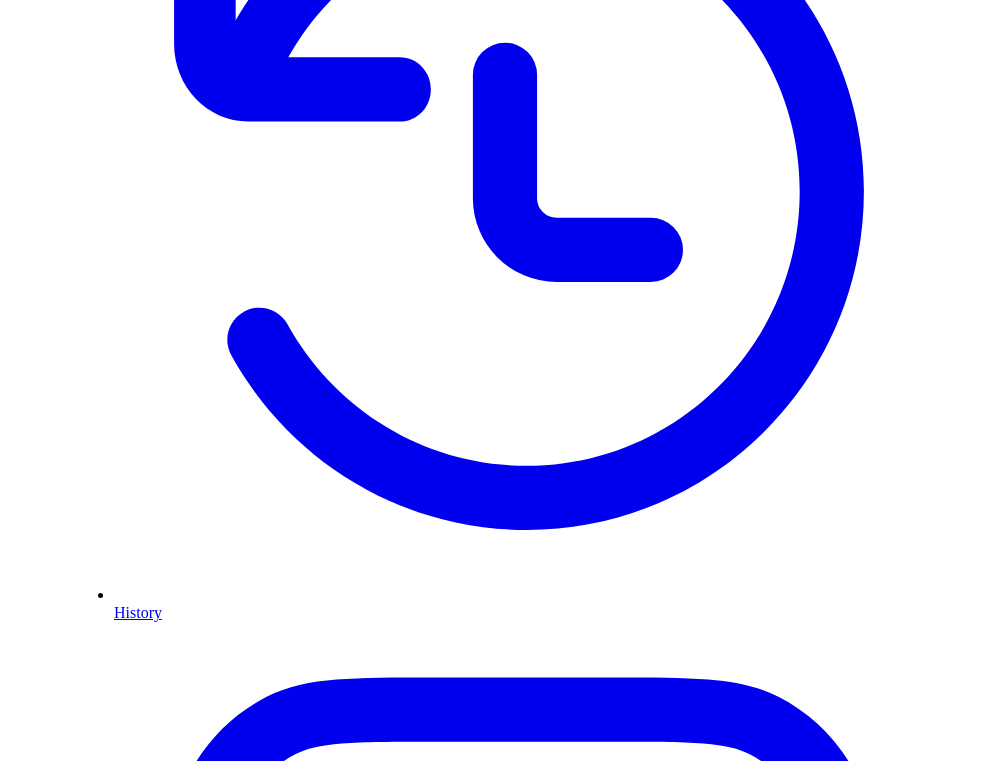 scroll, scrollTop: 0, scrollLeft: 0, axis: both 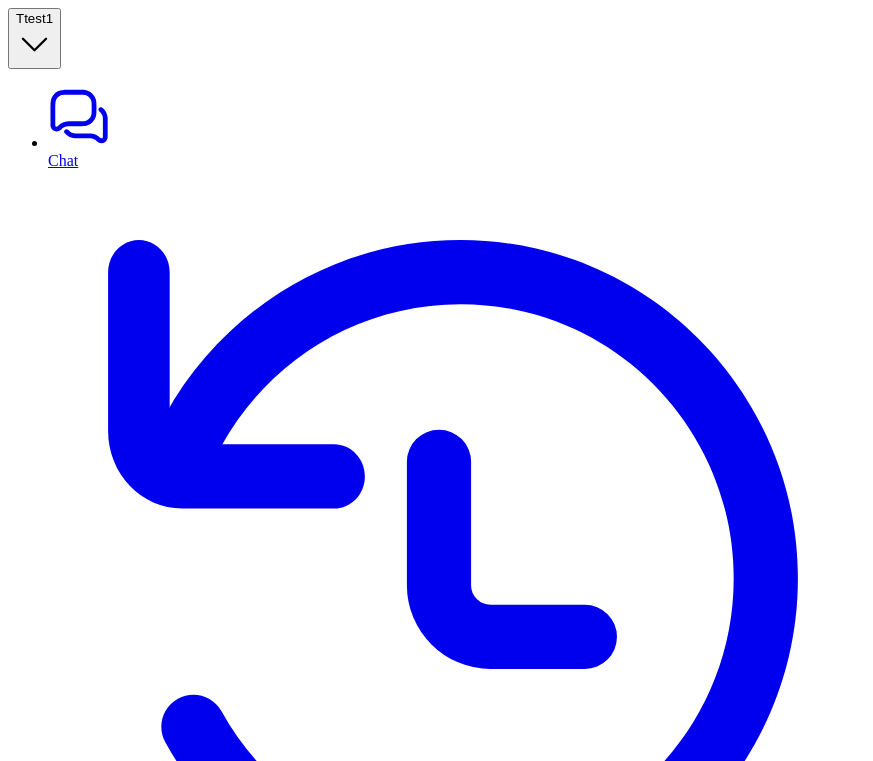 click on "test1" at bounding box center (38, 18) 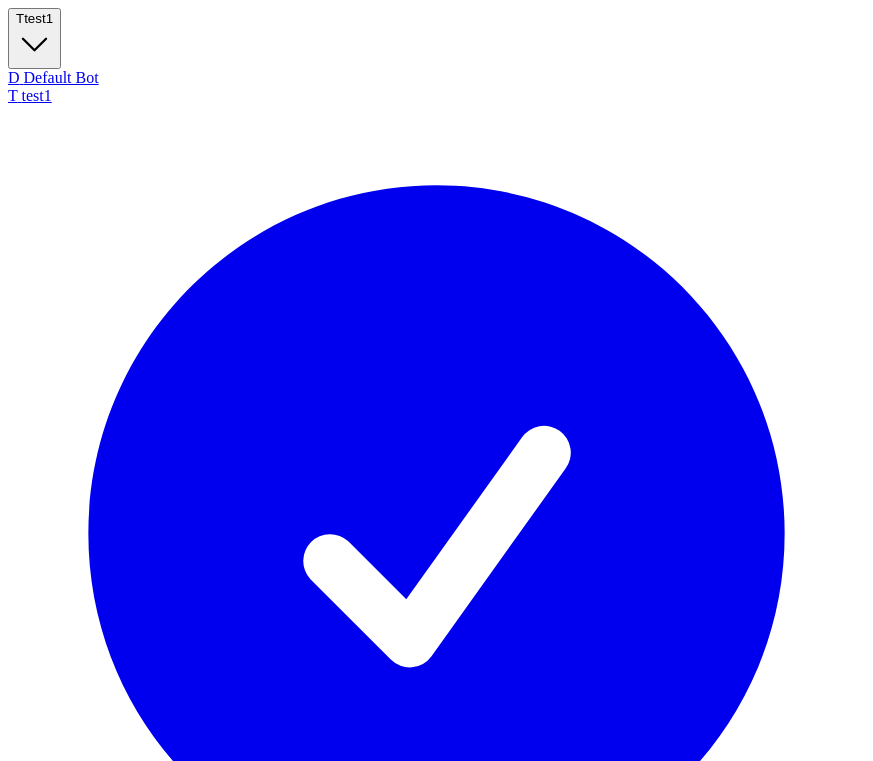 click on "T test1 D   Default Bot T   test1 B   Bot H   Hey 2 E   Empty T   test1 E   Empty T   test Z   zendesk-check Z   zendesk-dashboard Z   zendesk-test Z   zendesk-test 2 Z   zendesk test 3 Z   zendesk test develop Z   zendesk test develop 2 Z   zendesk t1 Z   zendesk t2 Z   zendesk t3 Z   zendesk t3 T   temp-desk T   temp-bot T   temp-bot1 T   testtttt T   testttt E   e2e test E   e2e test 2 T   test bot C   connection-check E   e2e-testing-bot-1737364961865 S   Simulation C   connection-check T   test-test T   test12 Q   questions T   test12 E   extension-check 9 E   extension-check H   Hey 2 H   Hey 2 H   Hey T   test1 M   meet-zendesk Create a new bot Settings Sign out Chat History Reports Articles Customize Integrations PDF Files Zendesk Overview Sources AI Agent AI Copilot Simulation Gorgias Overview Sources AI Agent AI Copilot Simulation Freshdesk Overview Help Center Tickets AI Agent Sidebar Assistant Canned Responses Simulation Public Chat Link Overview Configuration Explore all integrations Help / ( )" at bounding box center (436, 5080) 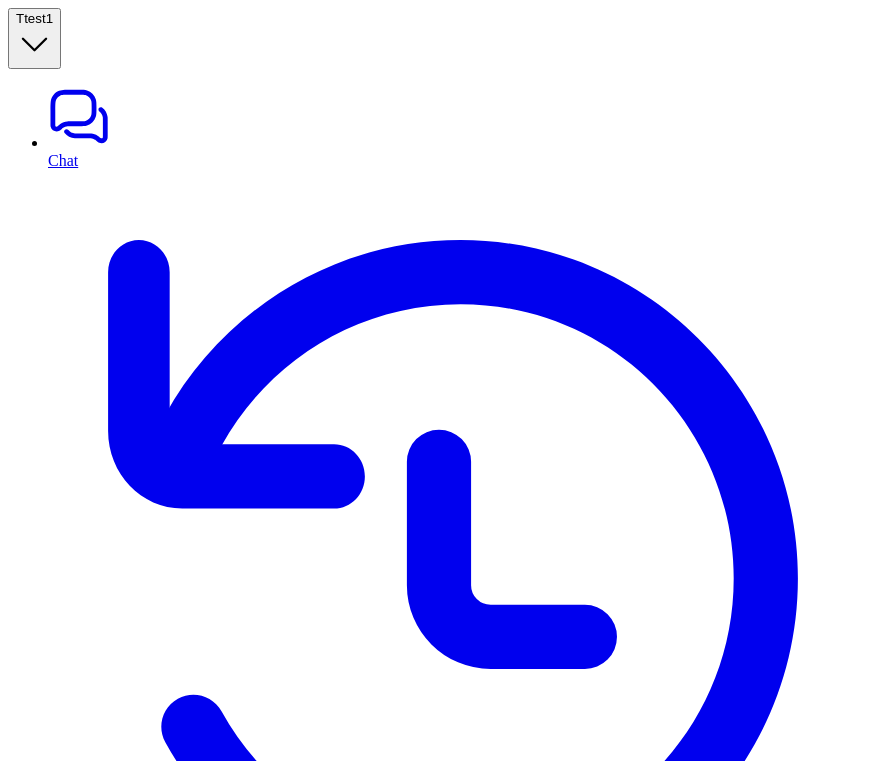 click on "Integrations" at bounding box center [436, 6691] 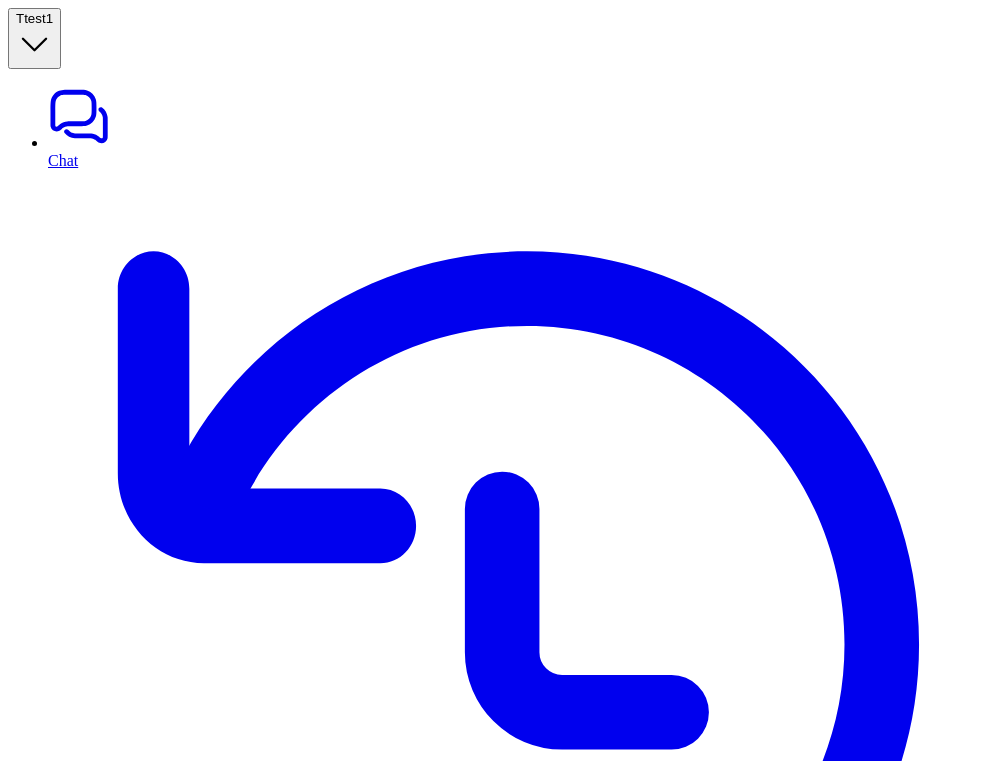 click on "Uninstall" at bounding box center (41, 8528) 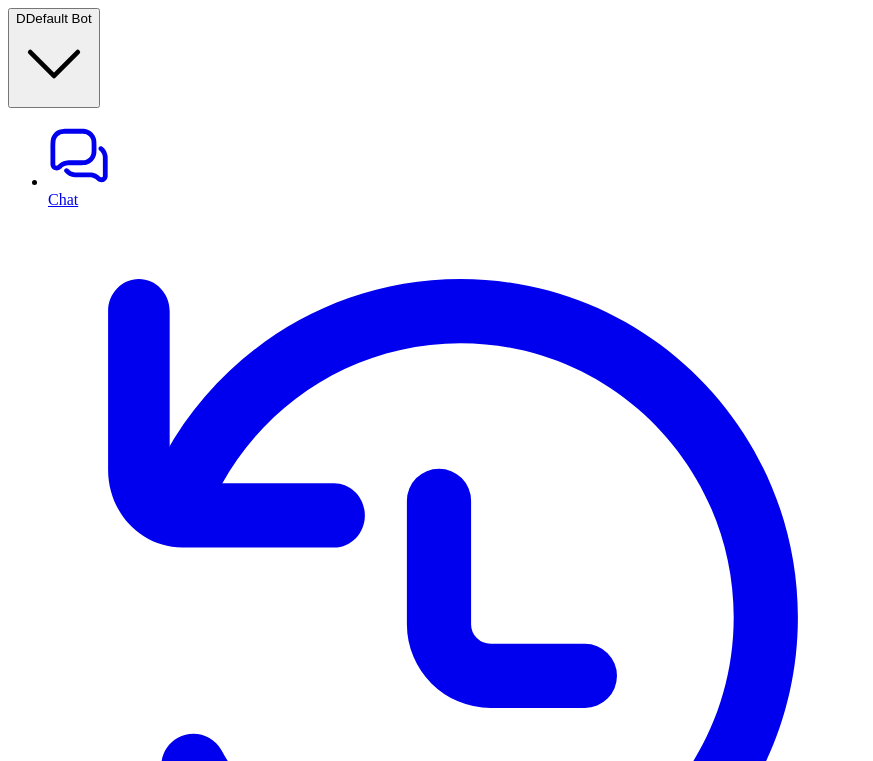 scroll, scrollTop: 0, scrollLeft: 0, axis: both 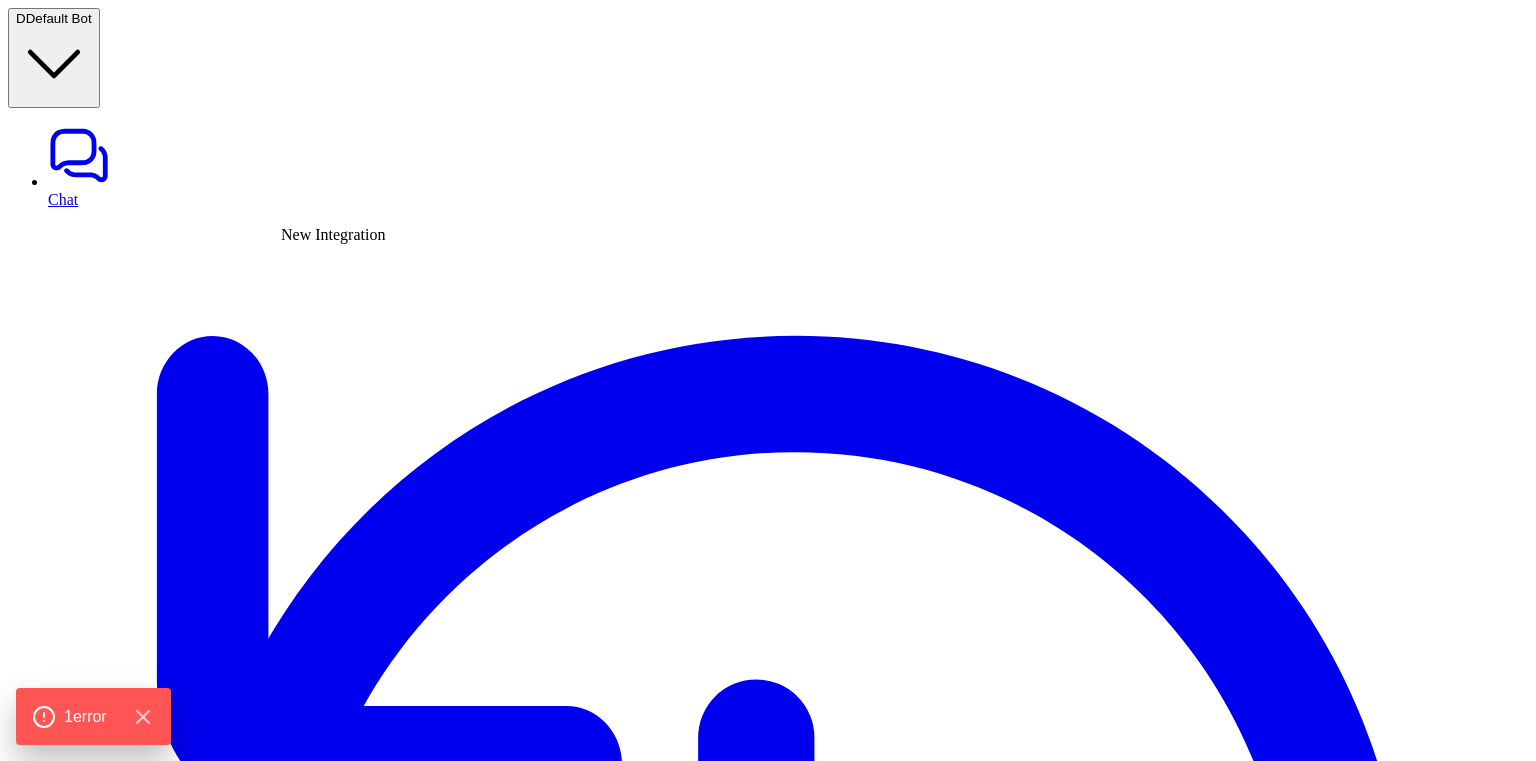 click at bounding box center (24, 6307) 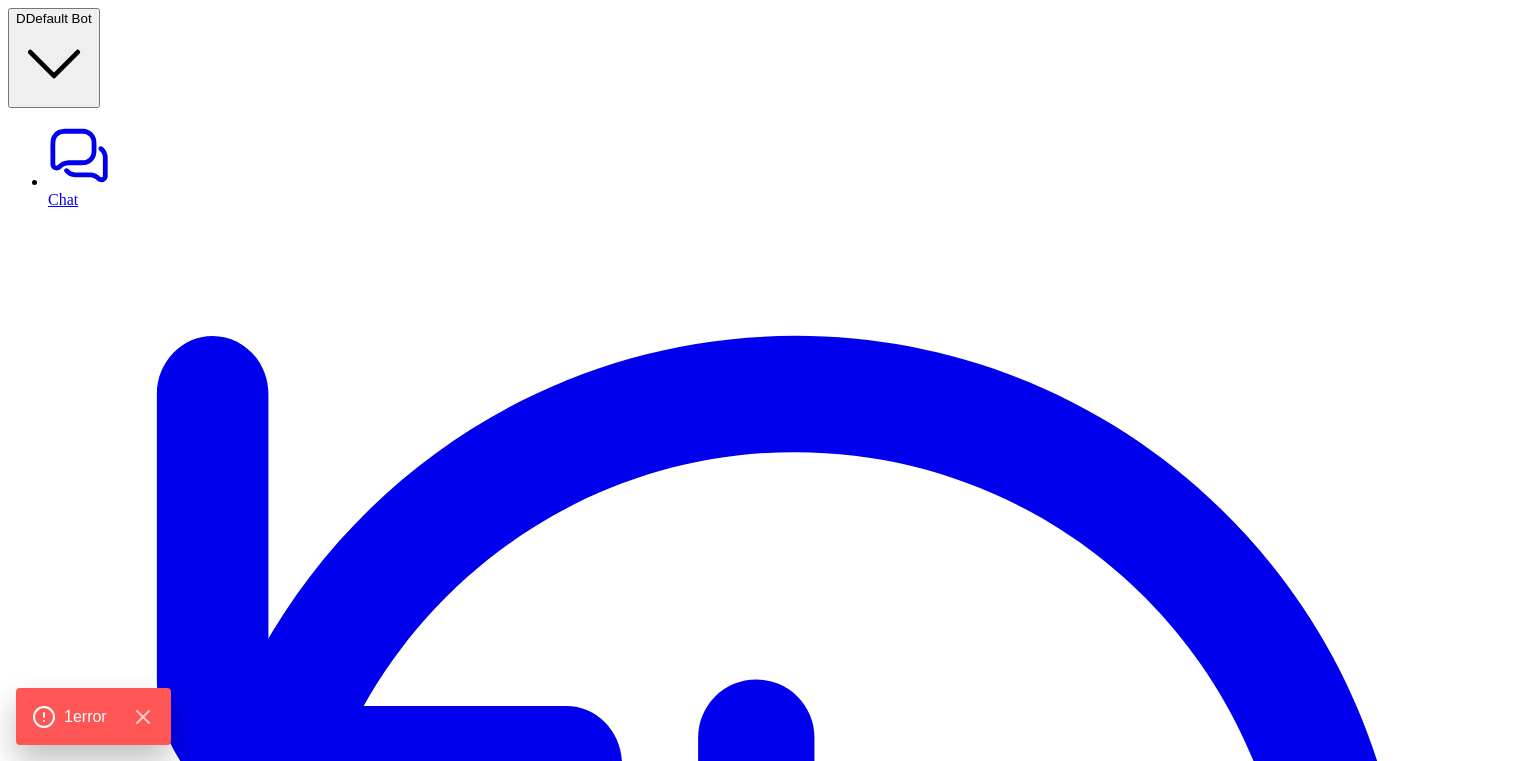 type on "****" 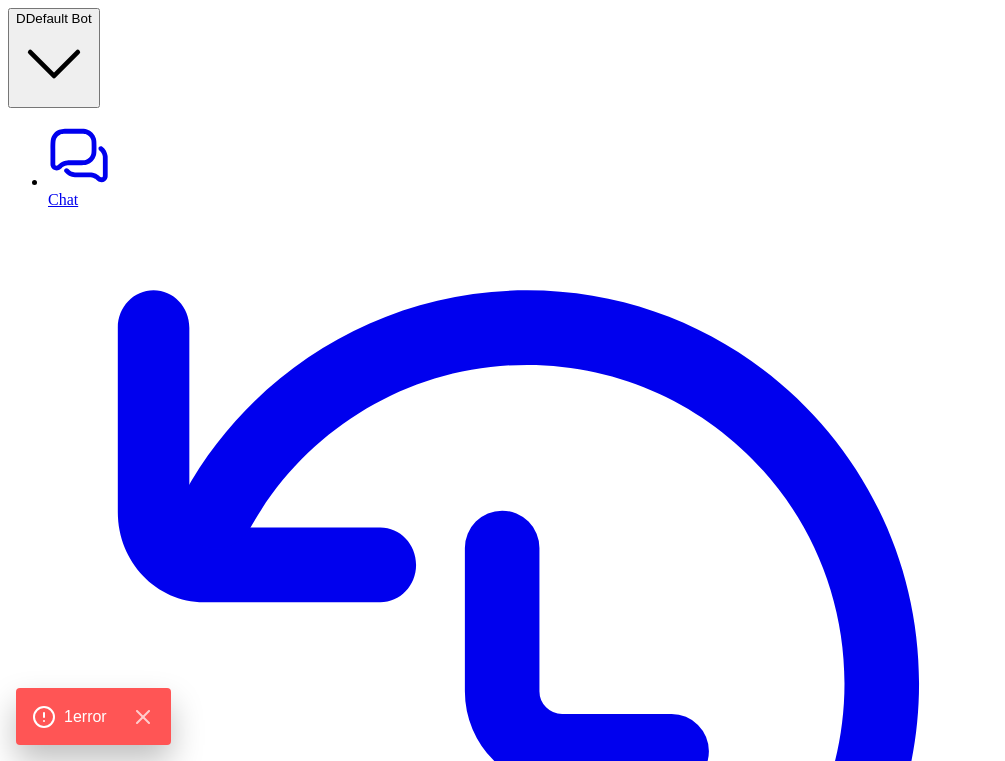 click on "Start Setup" at bounding box center (49, 7344) 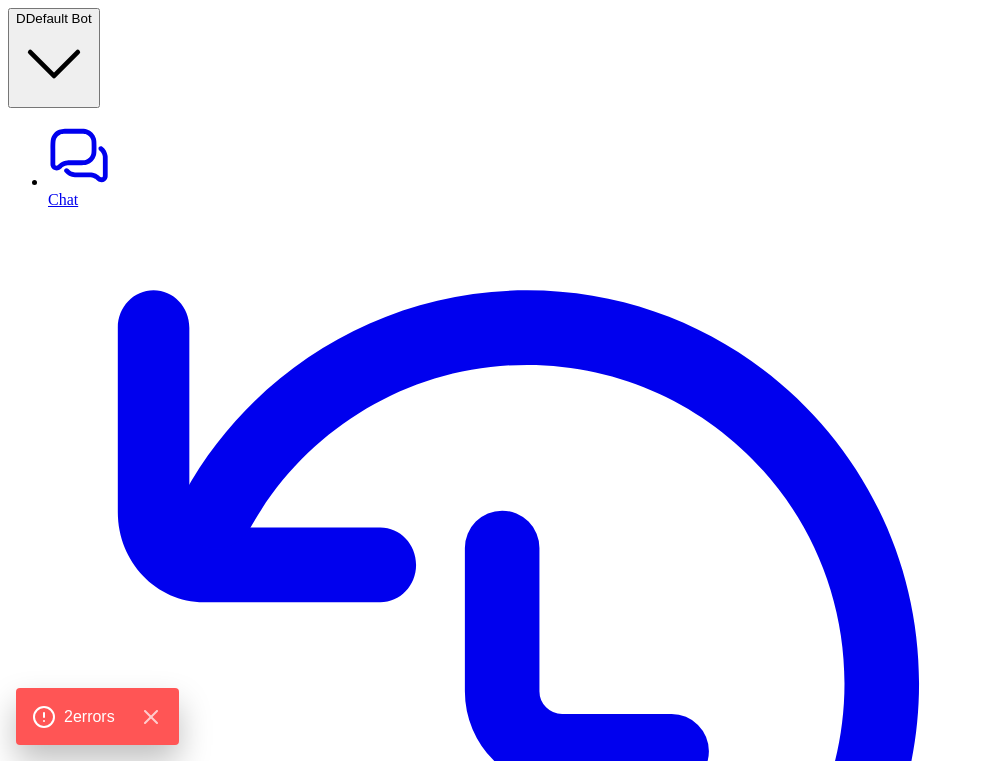 click on "**********" at bounding box center (502, 7850) 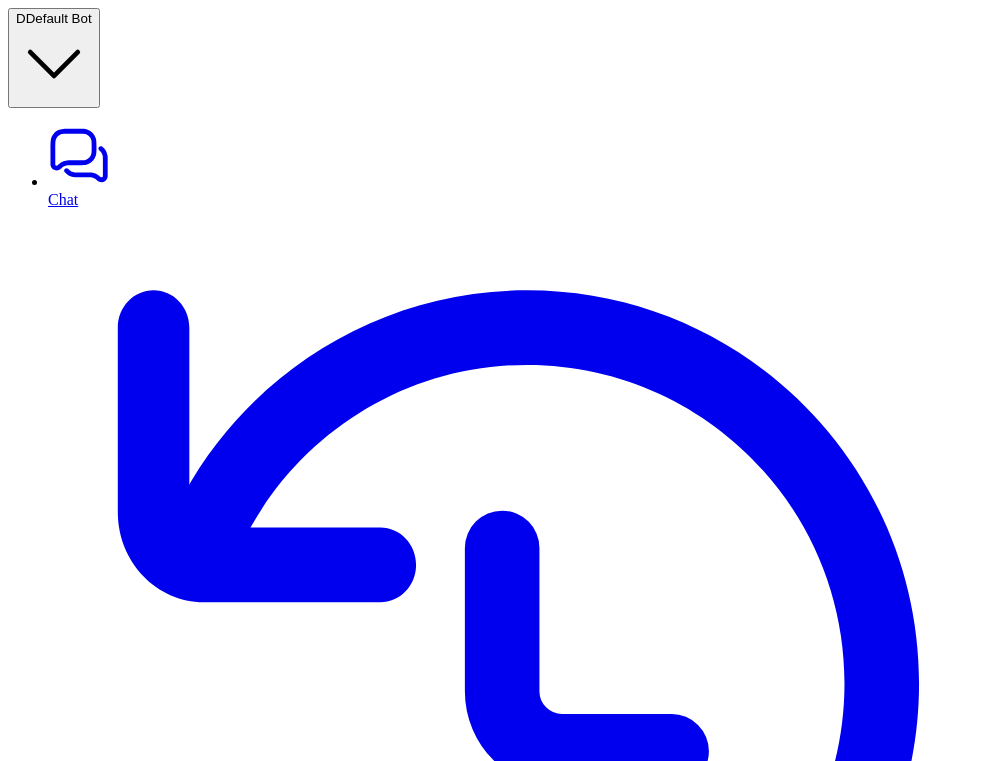 scroll, scrollTop: 0, scrollLeft: 0, axis: both 